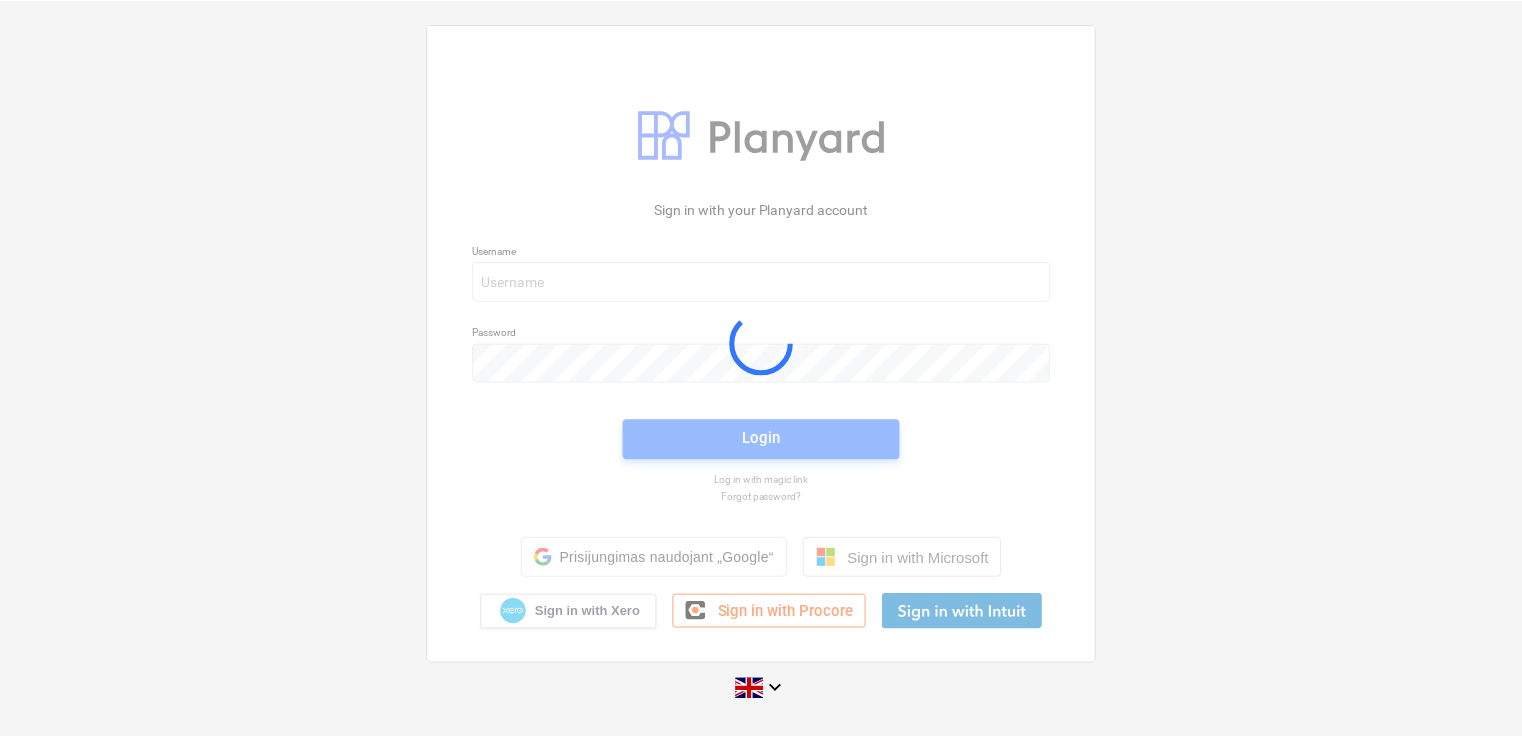 scroll, scrollTop: 0, scrollLeft: 0, axis: both 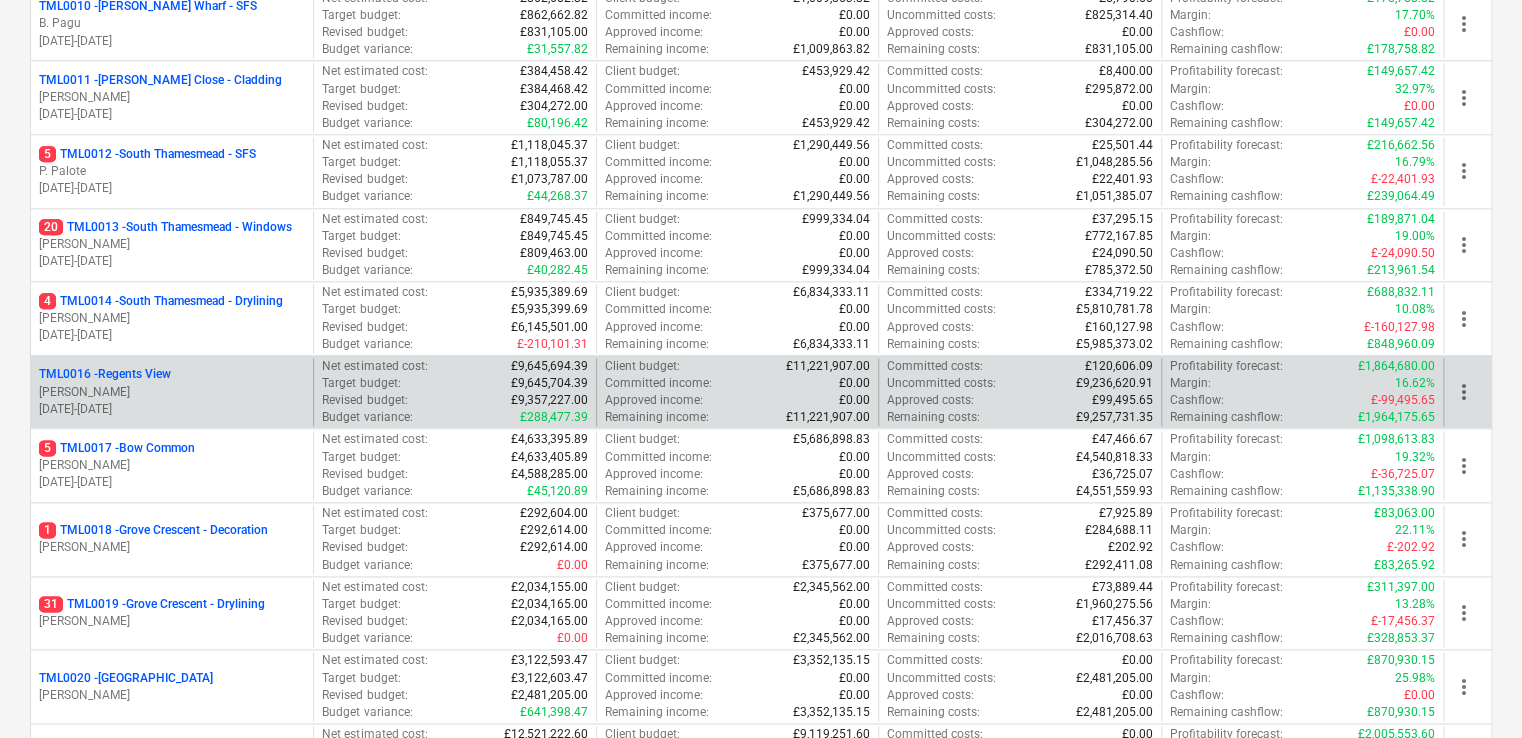 click on "[PERSON_NAME]" at bounding box center [172, 392] 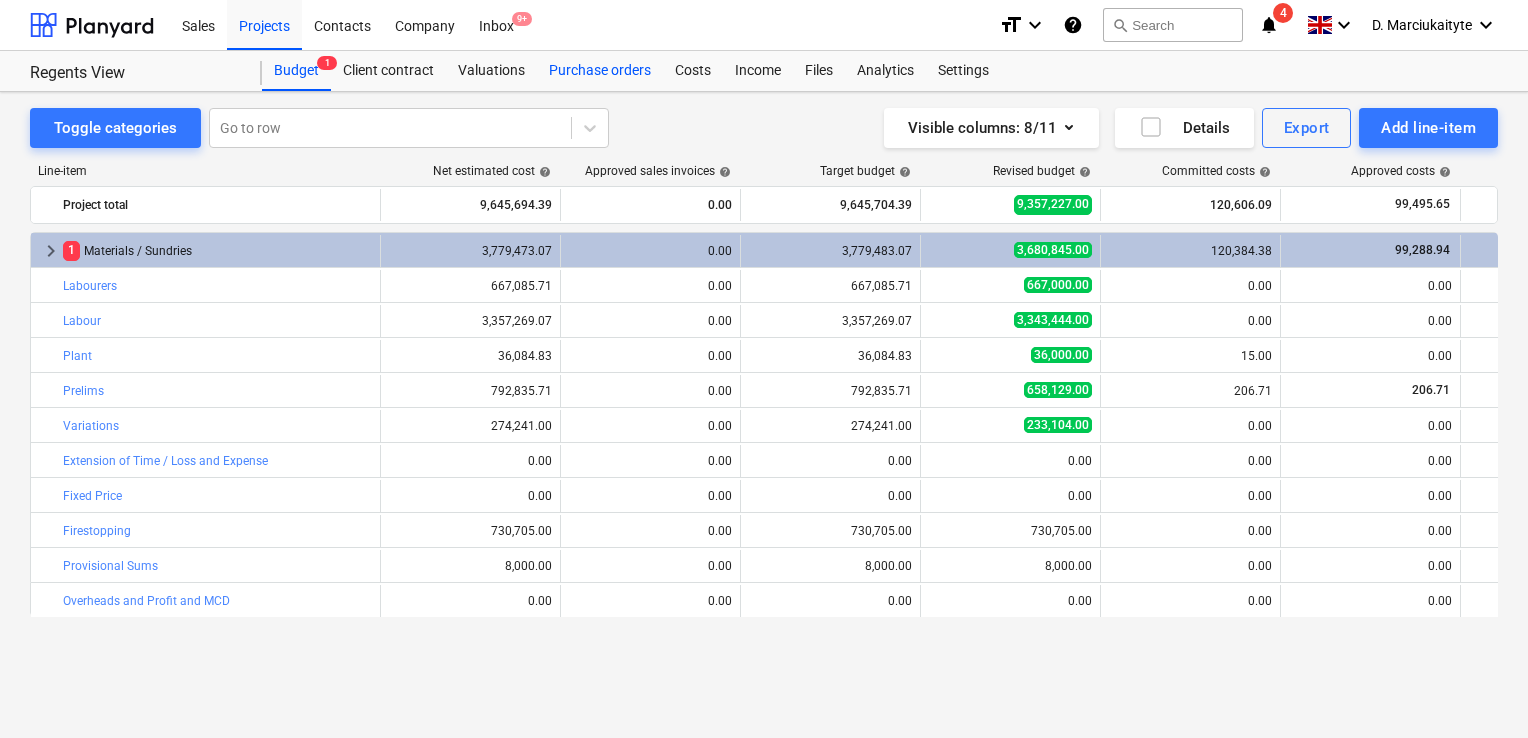 click on "Purchase orders" at bounding box center (600, 71) 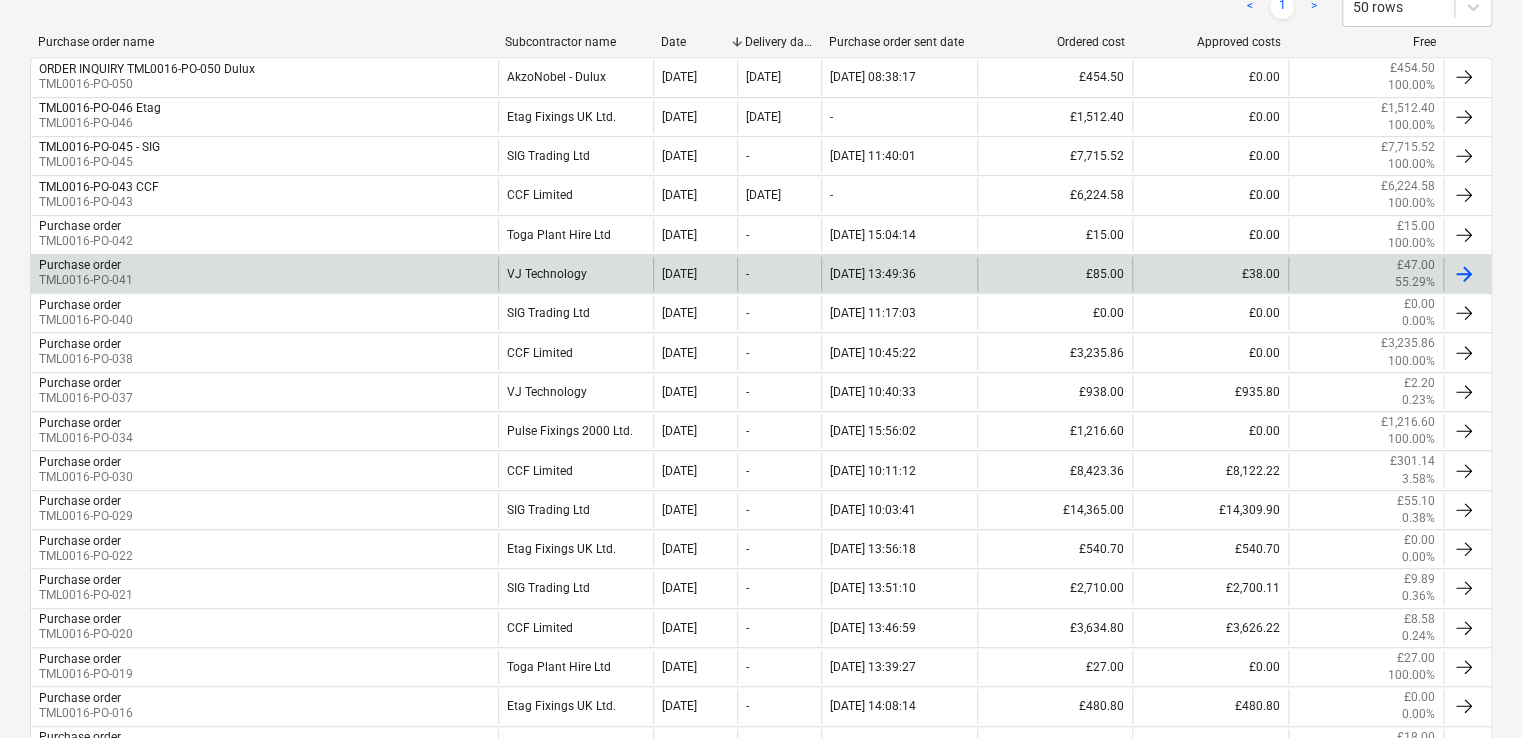 scroll, scrollTop: 400, scrollLeft: 0, axis: vertical 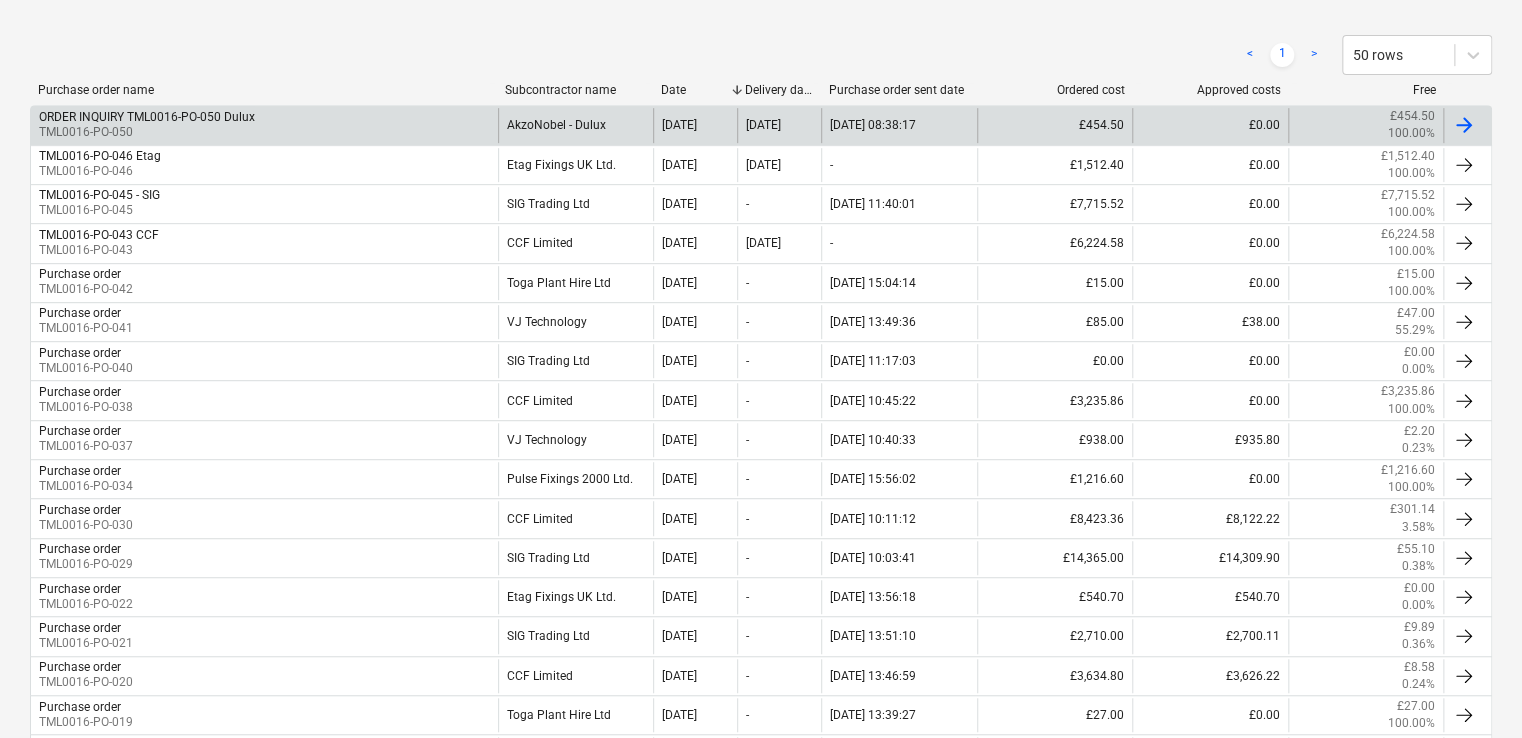 click on "ORDER INQUIRY TML0016-PO-050 Dulux  TML0016-PO-050" at bounding box center [264, 125] 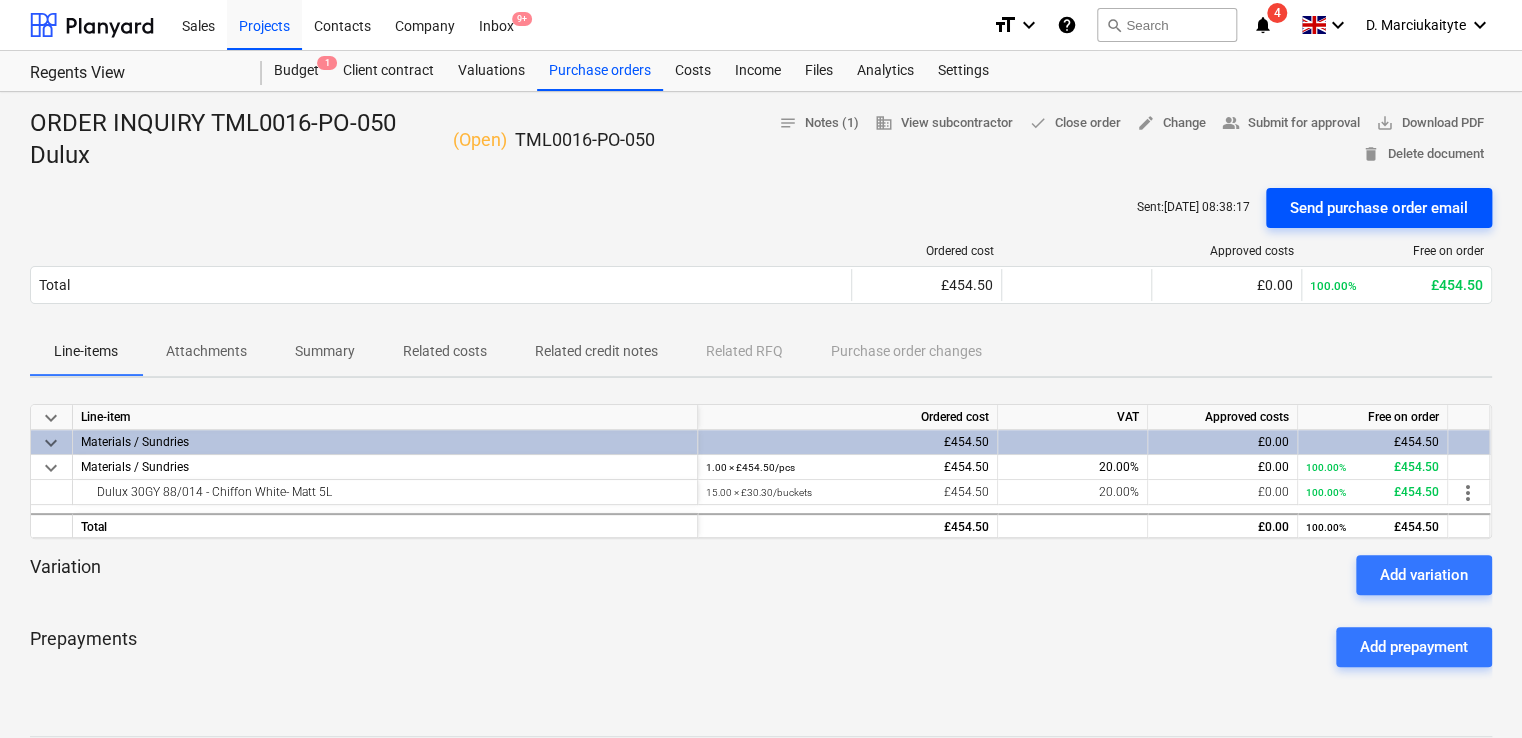 click on "Send purchase order email" at bounding box center (1379, 208) 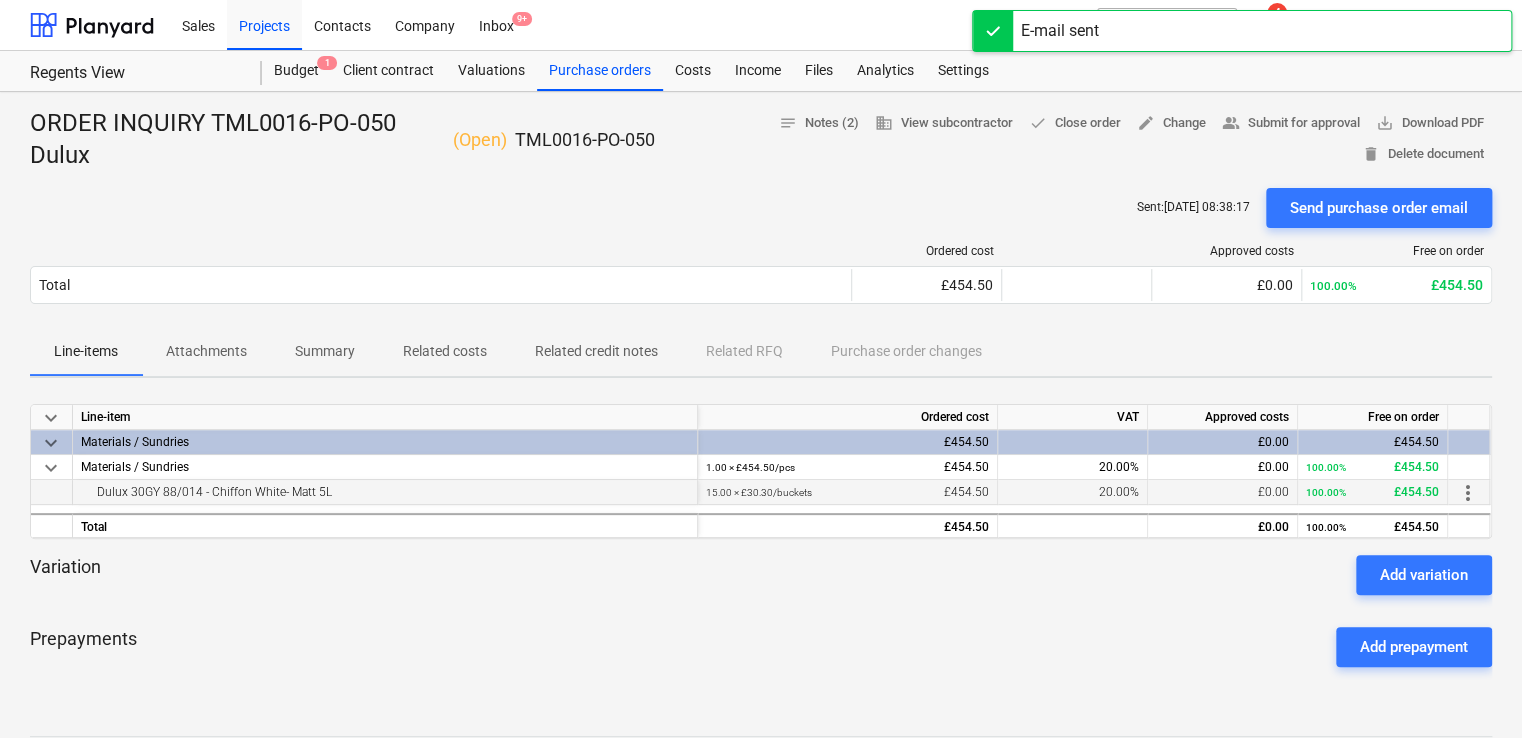 drag, startPoint x: 334, startPoint y: 492, endPoint x: 95, endPoint y: 495, distance: 239.01883 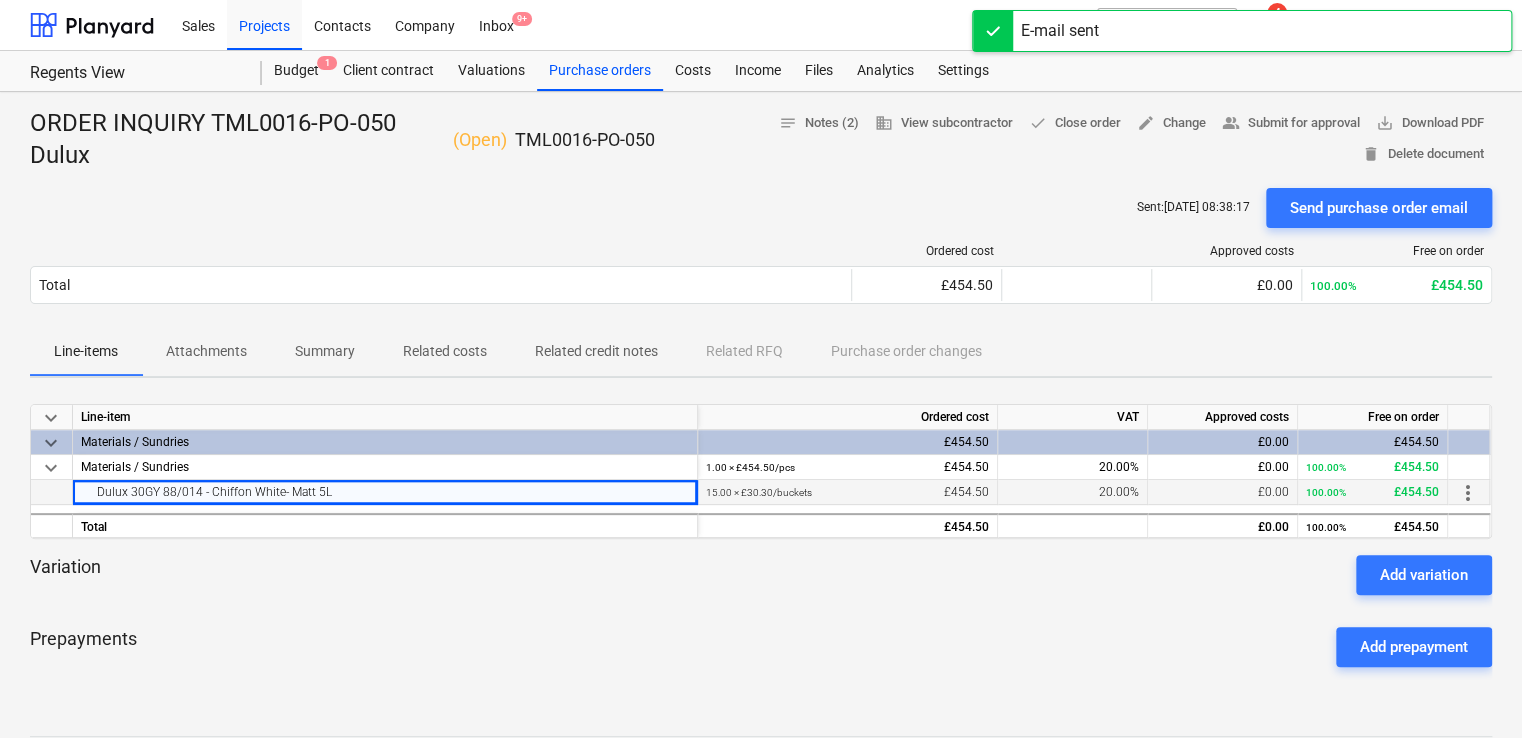 copy on "Dulux 30GY 88/014 - Chiffon White-  Matt 5L" 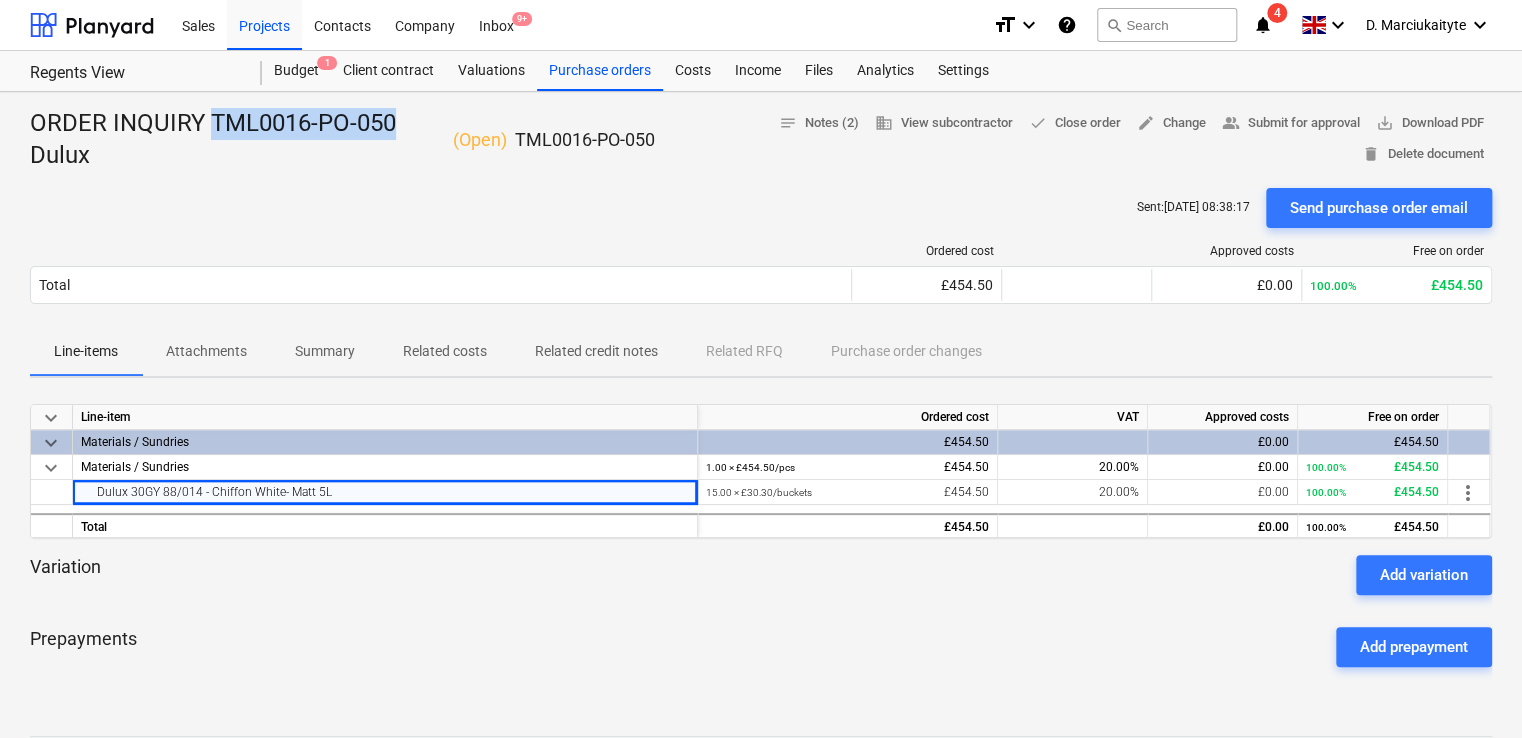 drag, startPoint x: 408, startPoint y: 126, endPoint x: 213, endPoint y: 130, distance: 195.04102 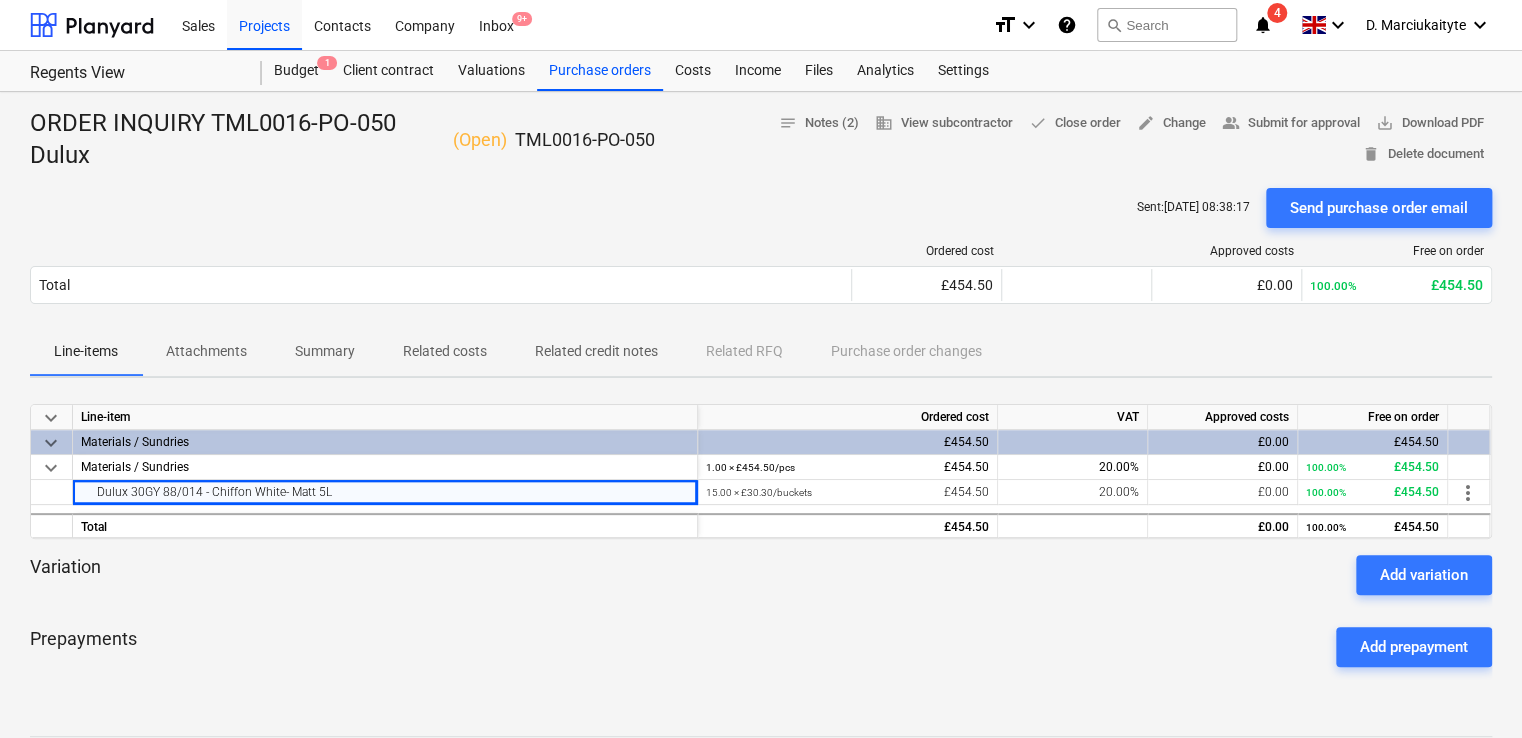 click at bounding box center [761, 180] 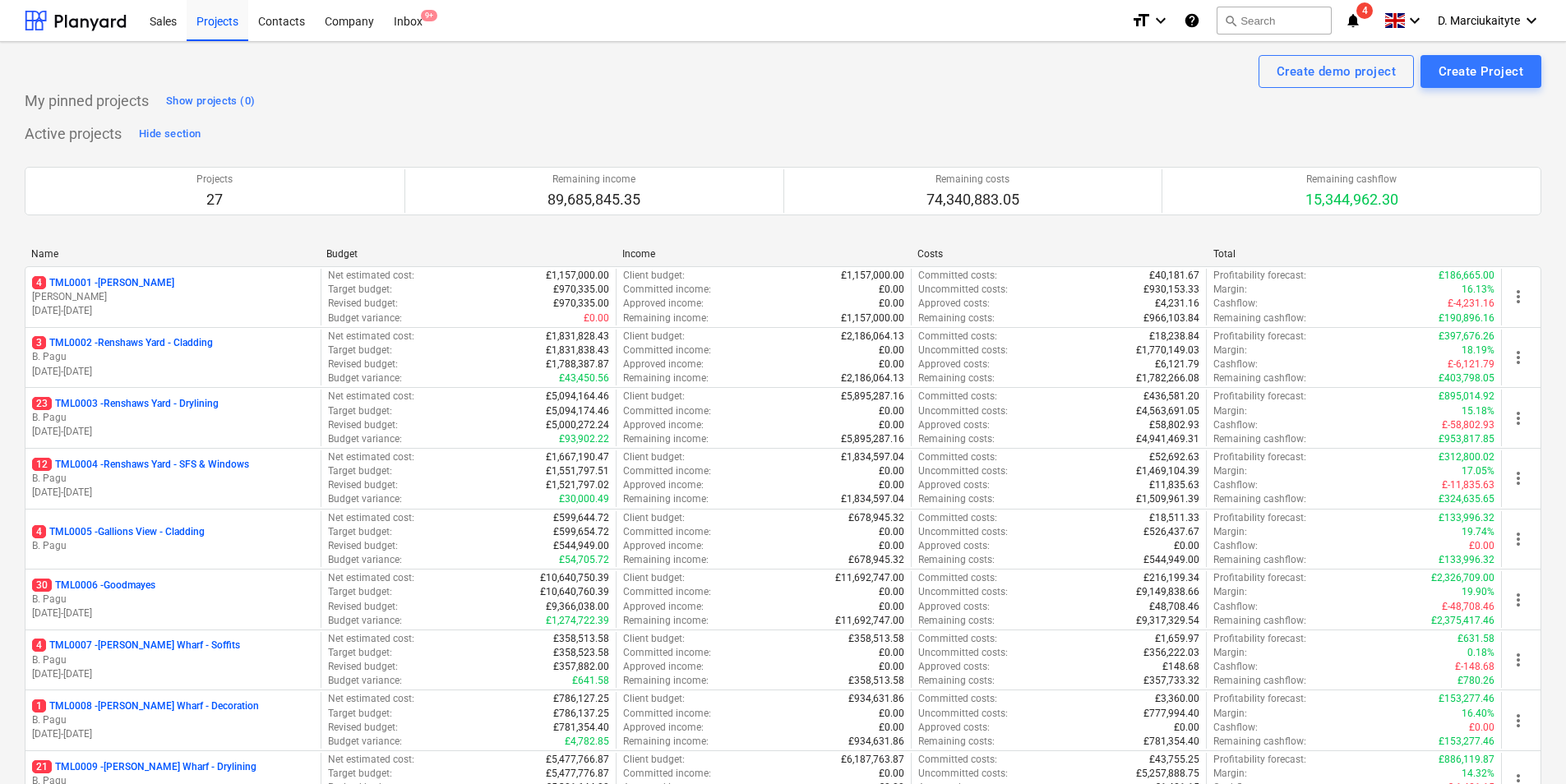 scroll, scrollTop: 0, scrollLeft: 0, axis: both 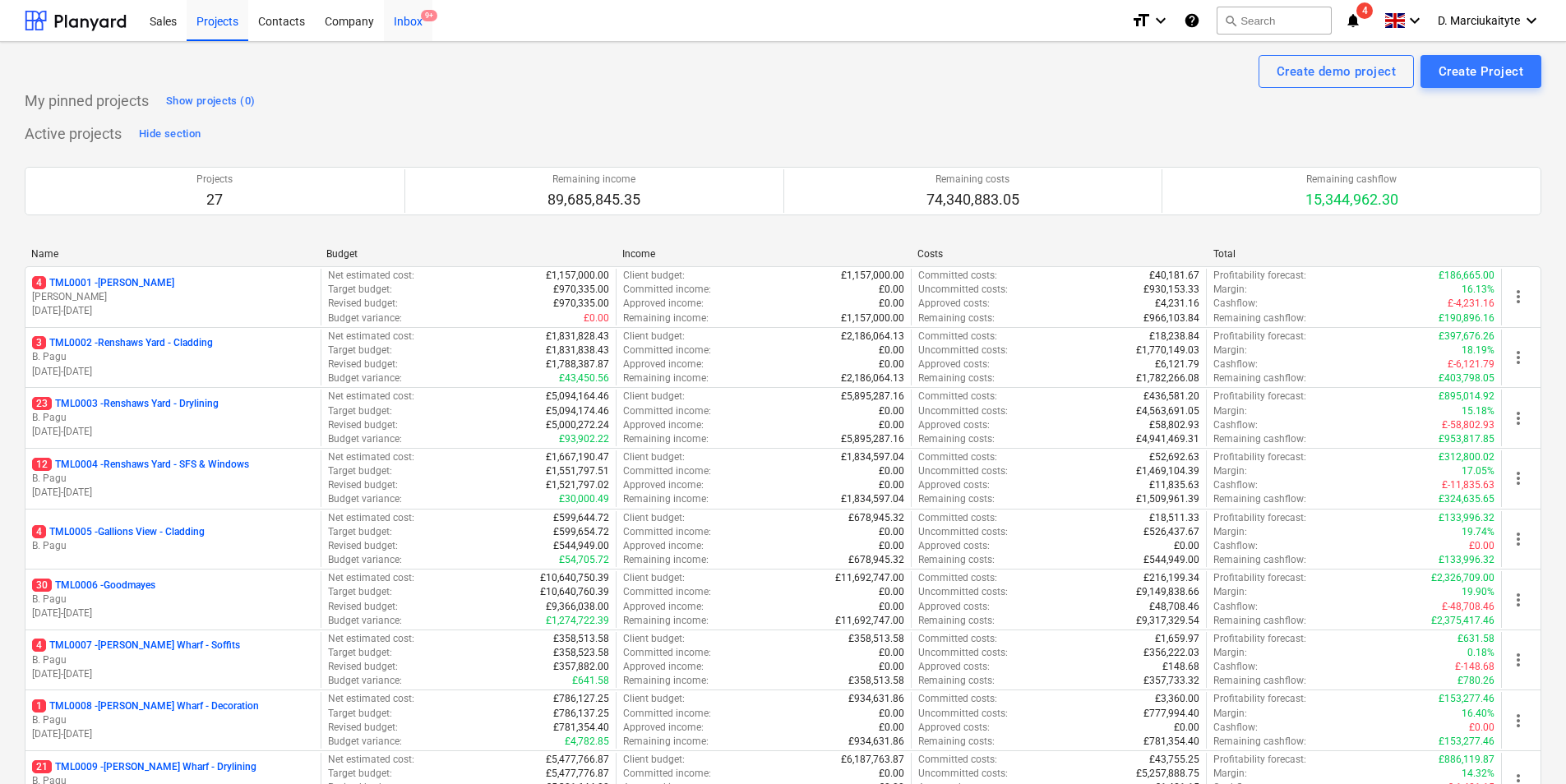 click on "Inbox 9+" at bounding box center [408, 20] 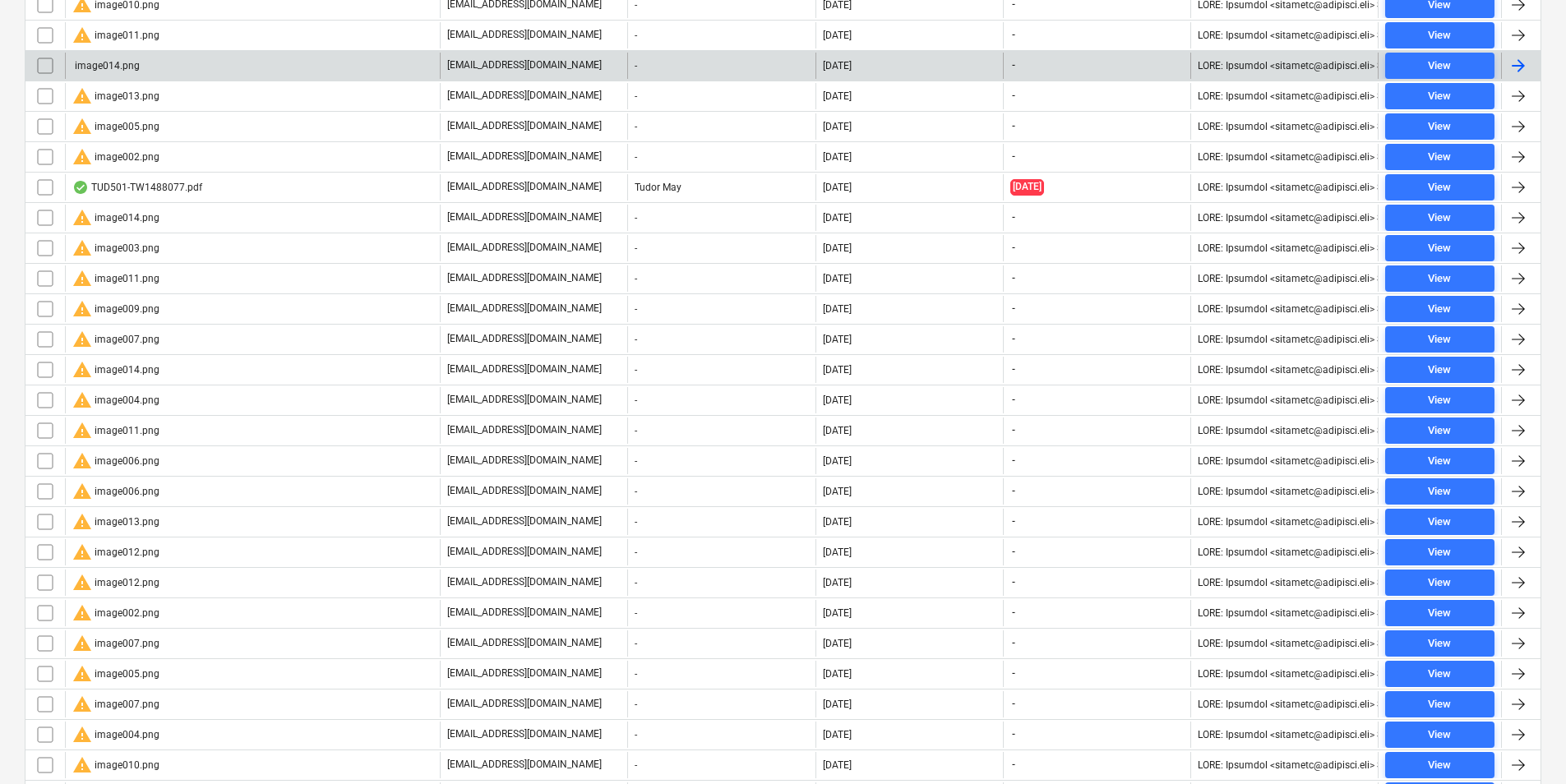 scroll, scrollTop: 411, scrollLeft: 0, axis: vertical 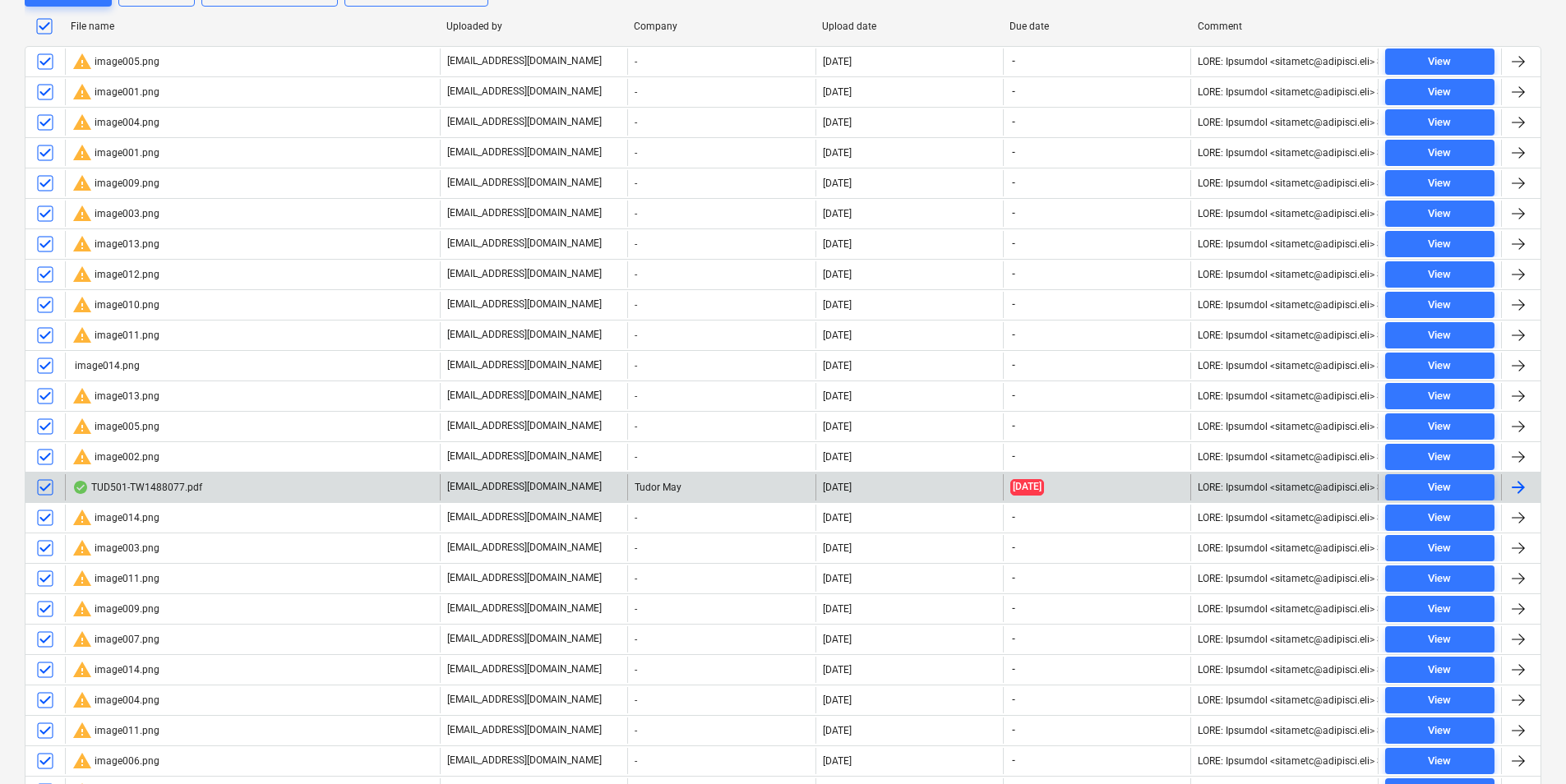 click at bounding box center [45, 487] 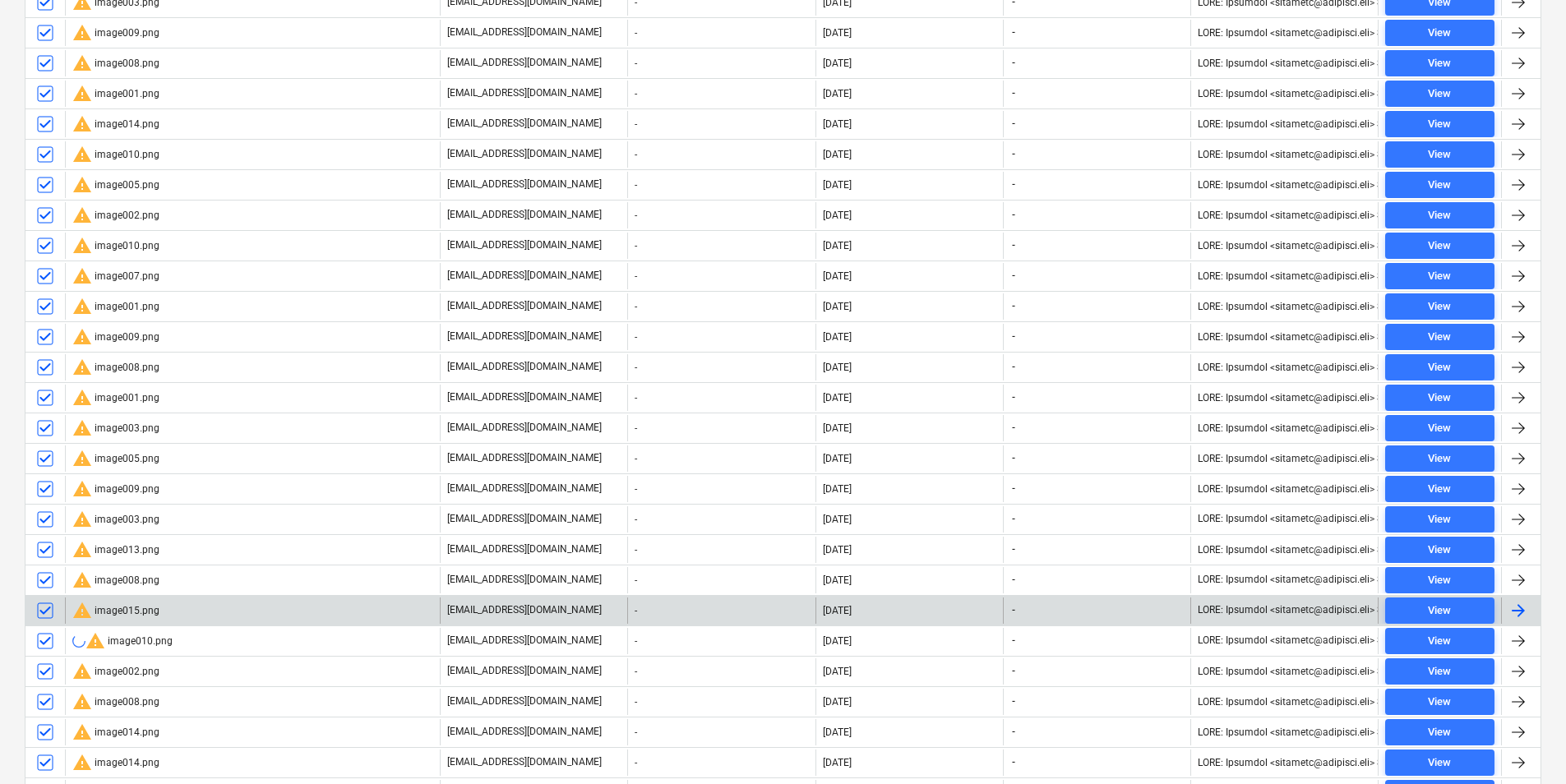 scroll, scrollTop: 2301, scrollLeft: 0, axis: vertical 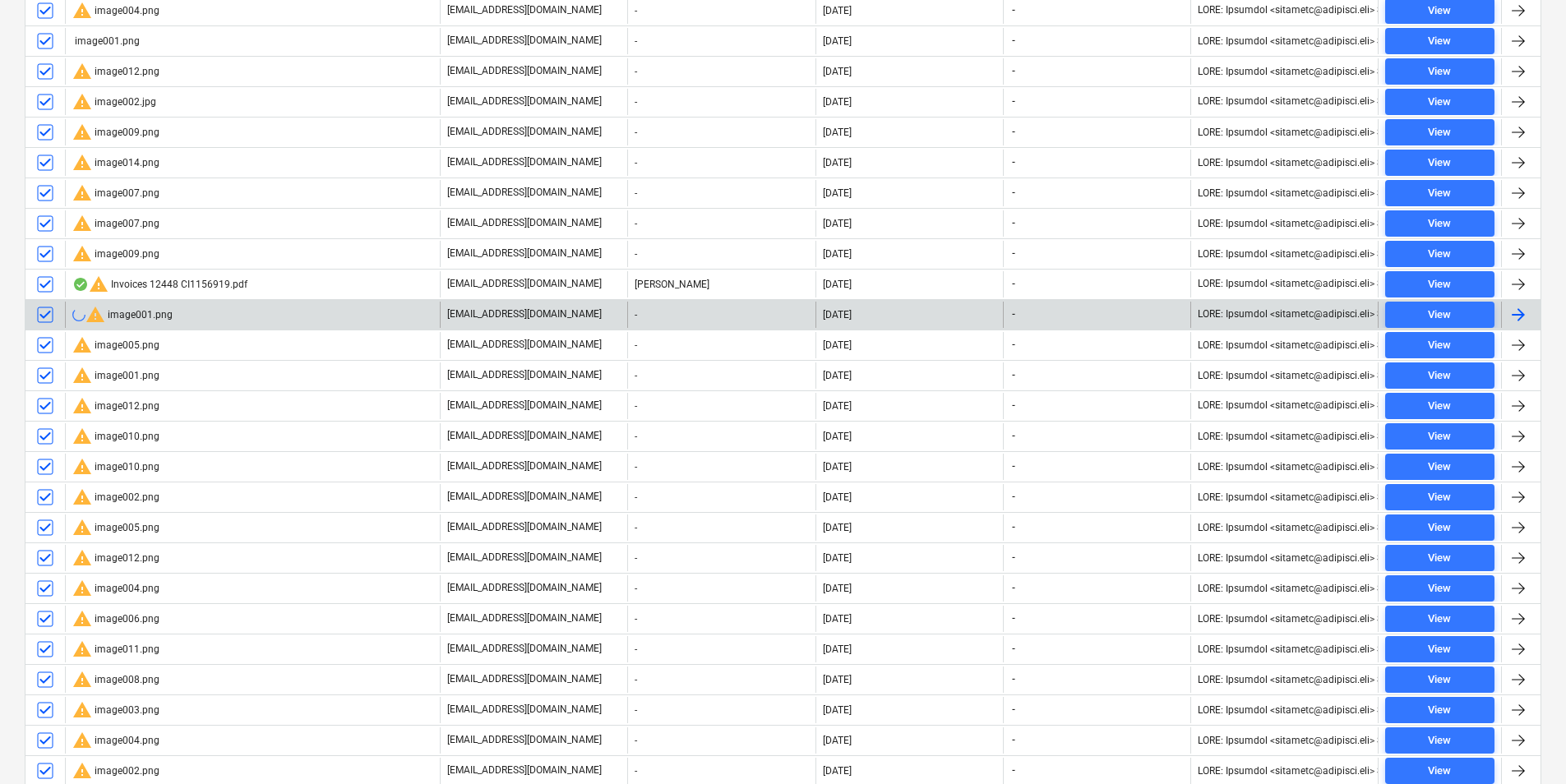 click at bounding box center [45, 284] 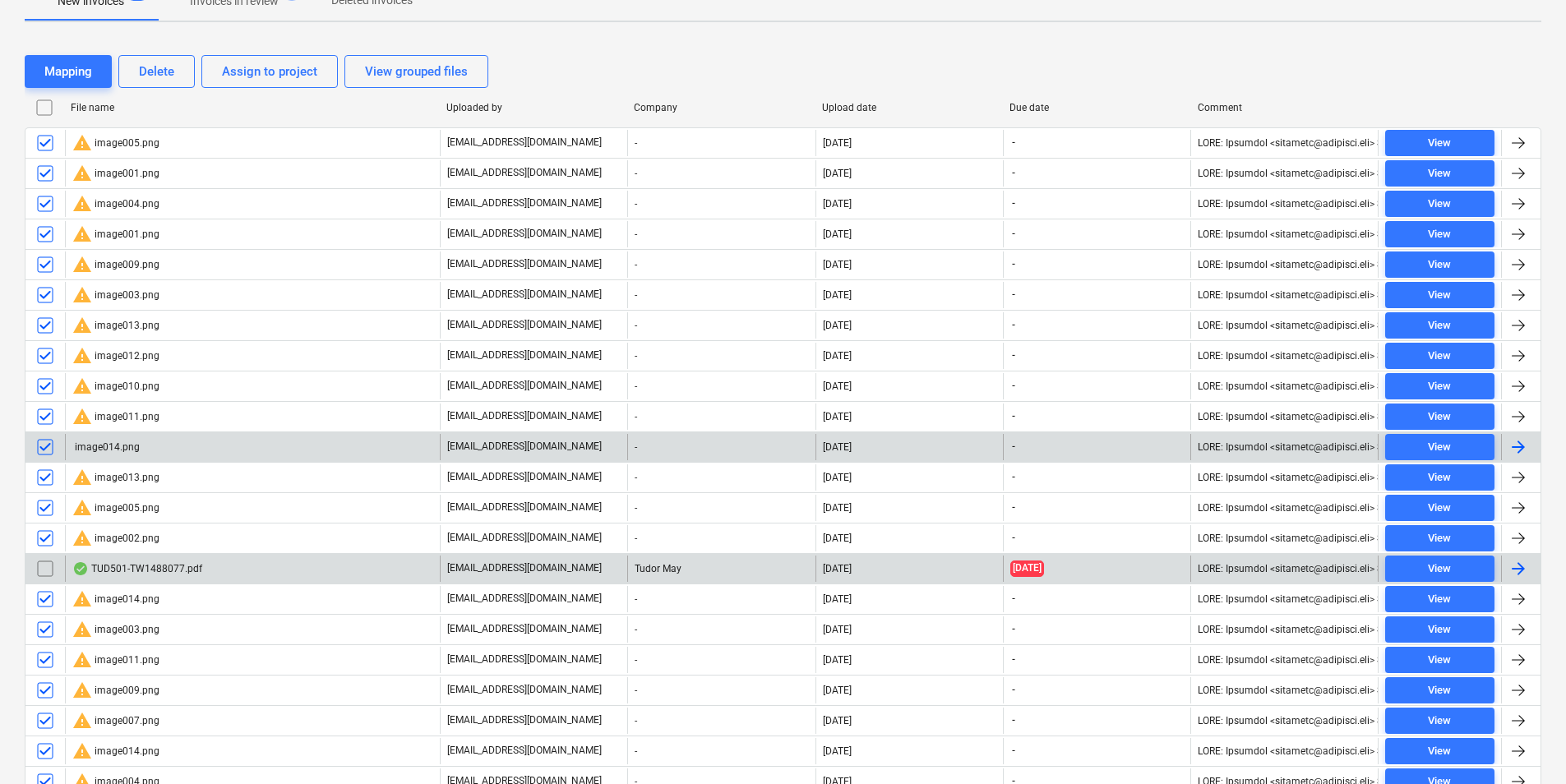scroll, scrollTop: 0, scrollLeft: 0, axis: both 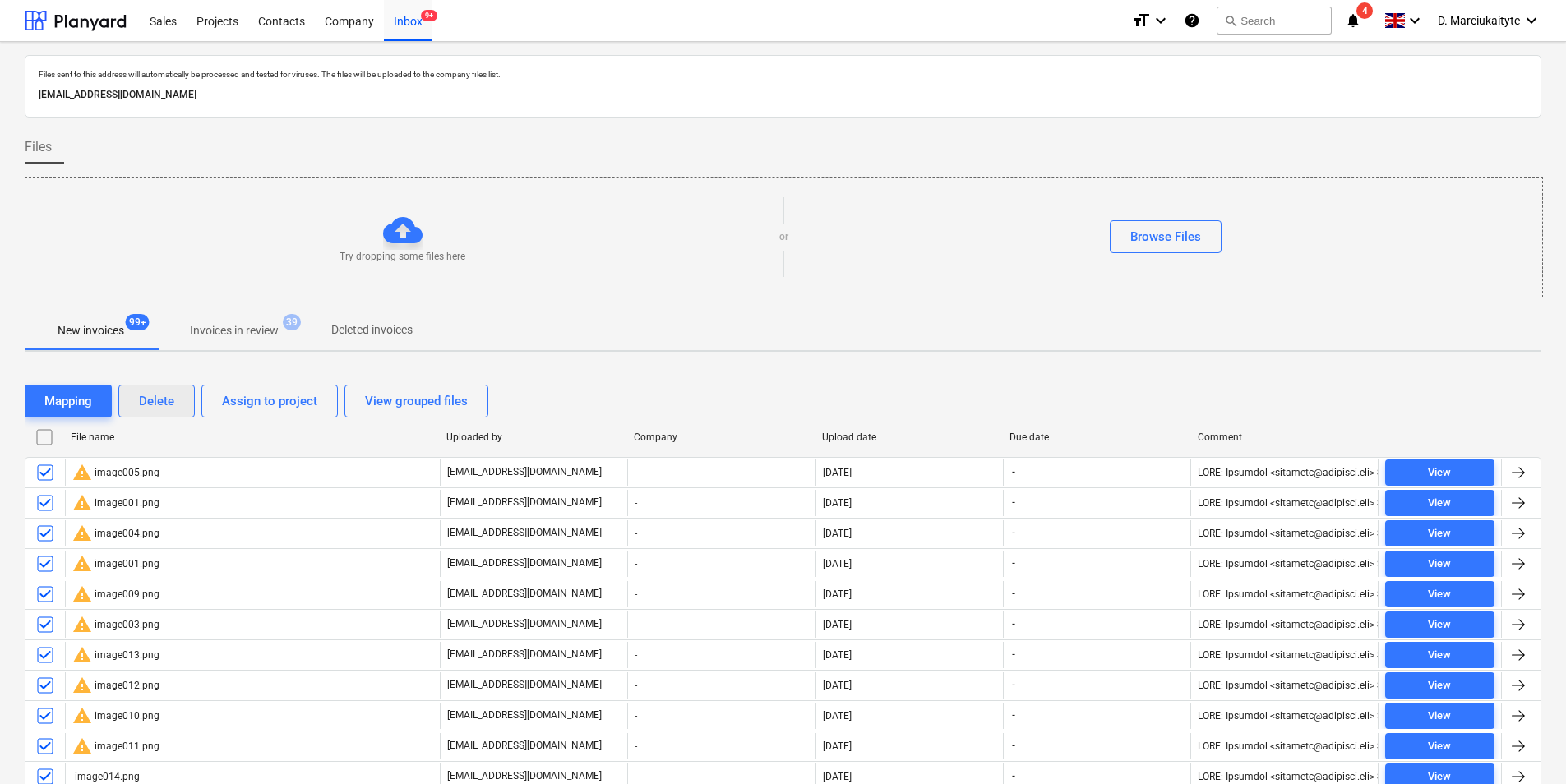 click on "Delete" at bounding box center [156, 401] 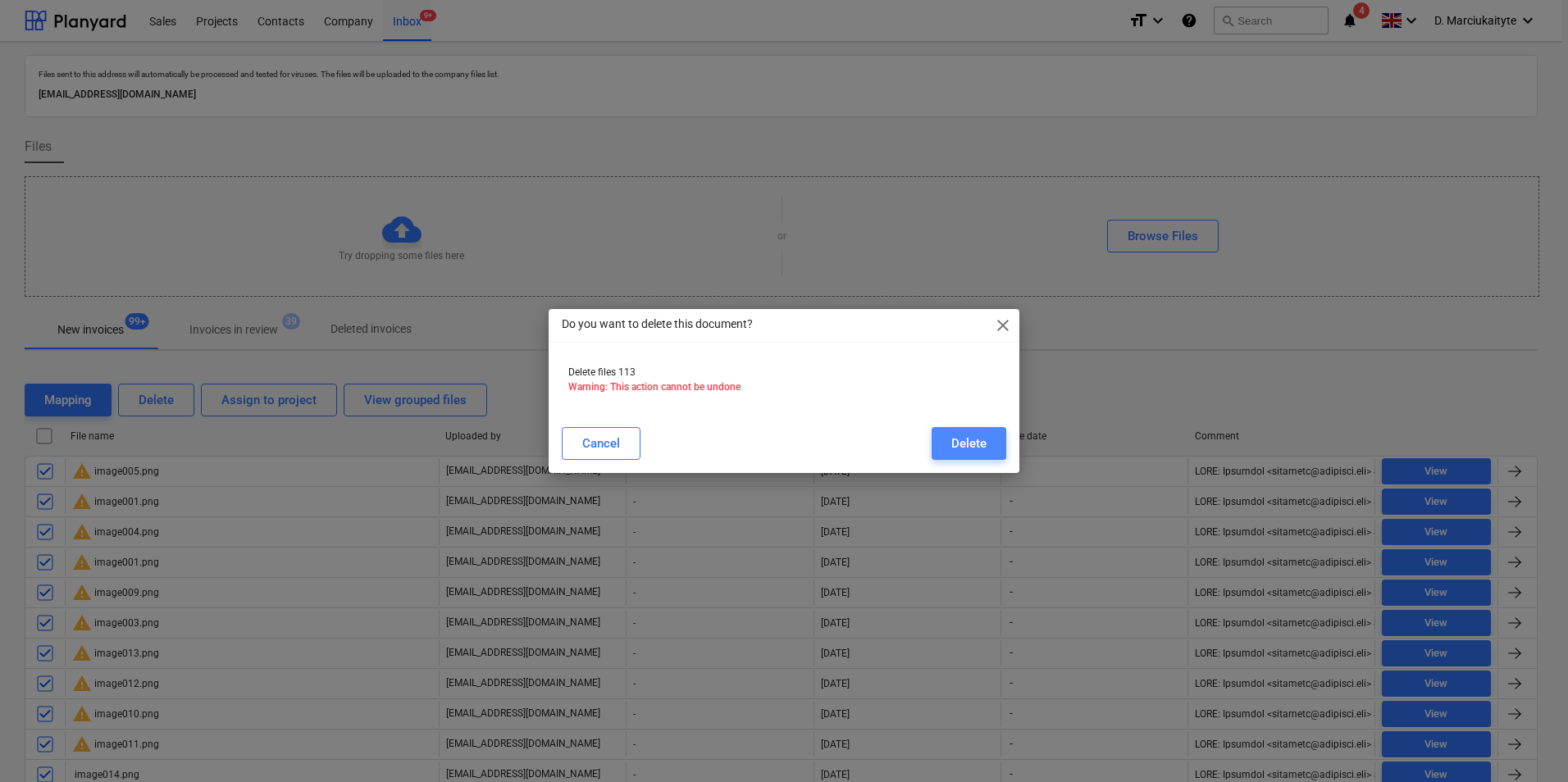 click on "Delete" at bounding box center [969, 443] 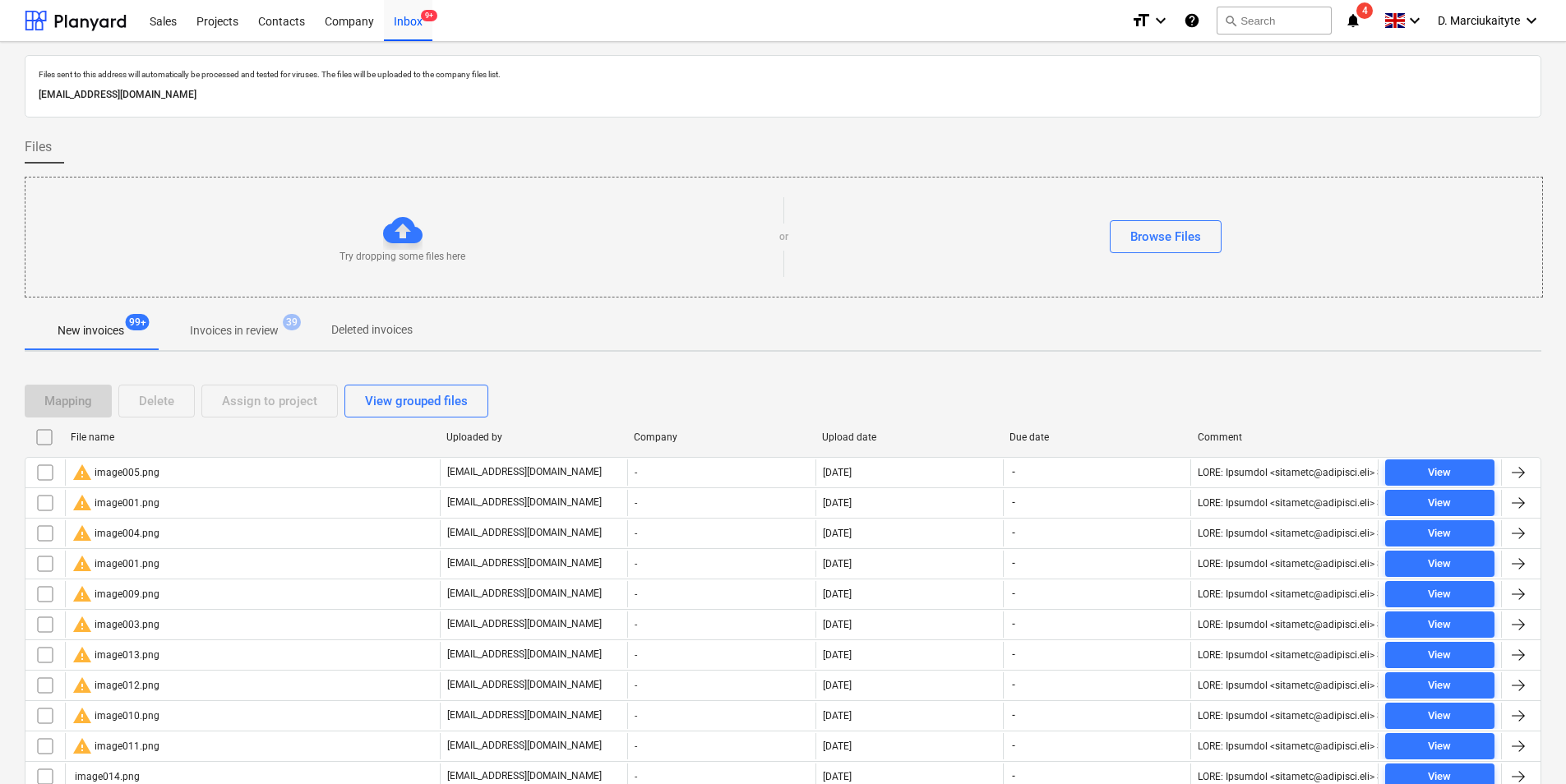 scroll, scrollTop: 575, scrollLeft: 0, axis: vertical 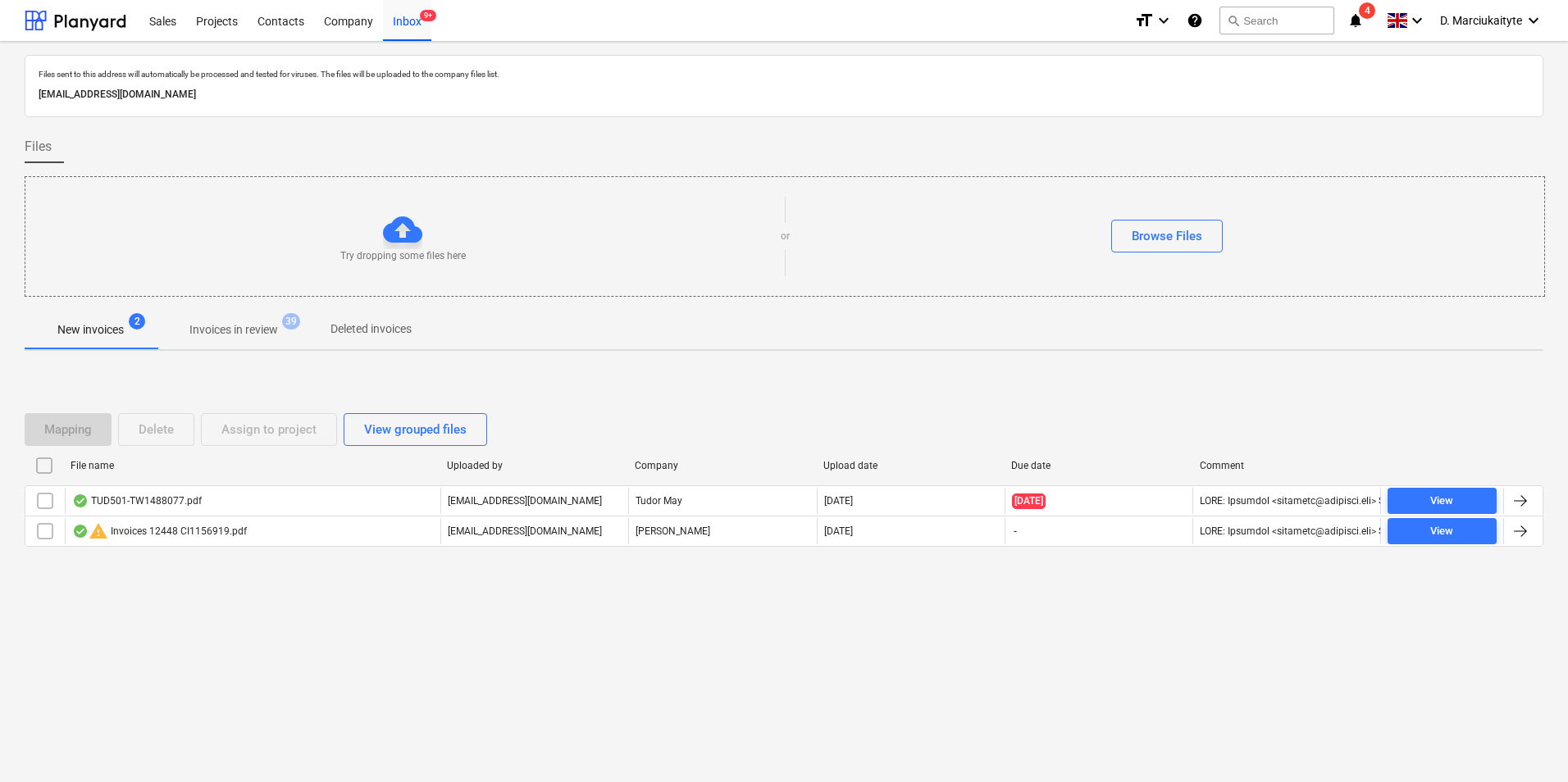 drag, startPoint x: 349, startPoint y: 92, endPoint x: -3, endPoint y: 101, distance: 352.115 